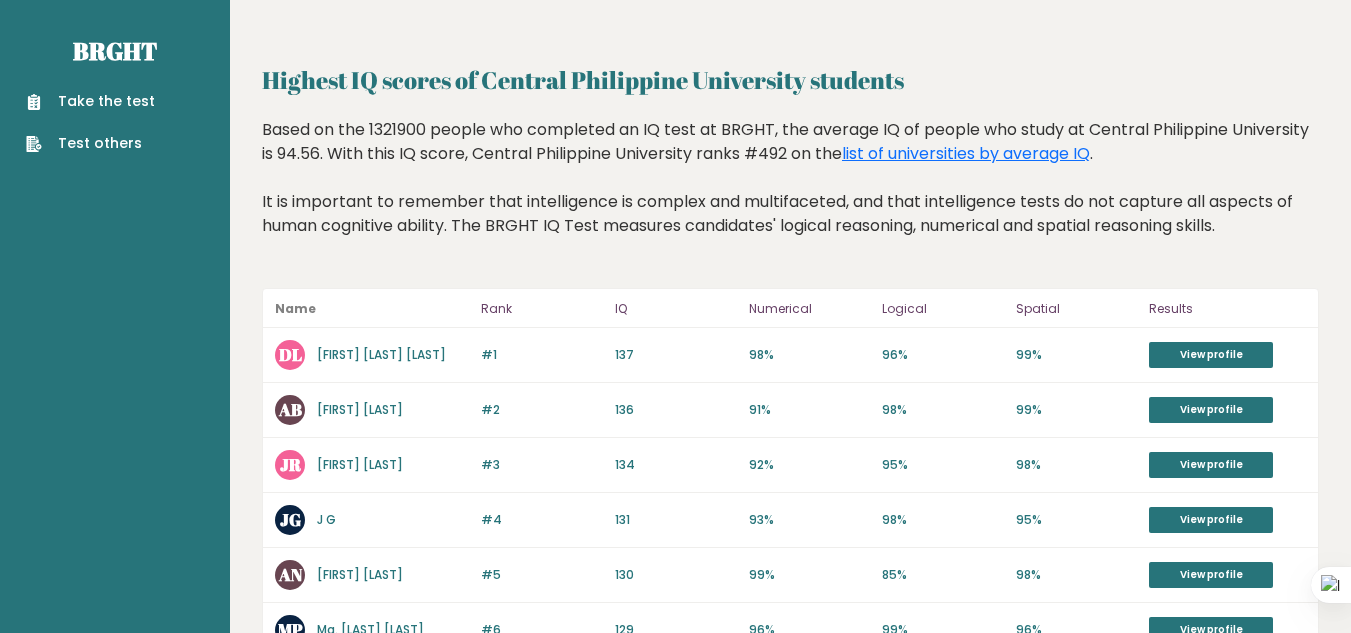 scroll, scrollTop: 0, scrollLeft: 0, axis: both 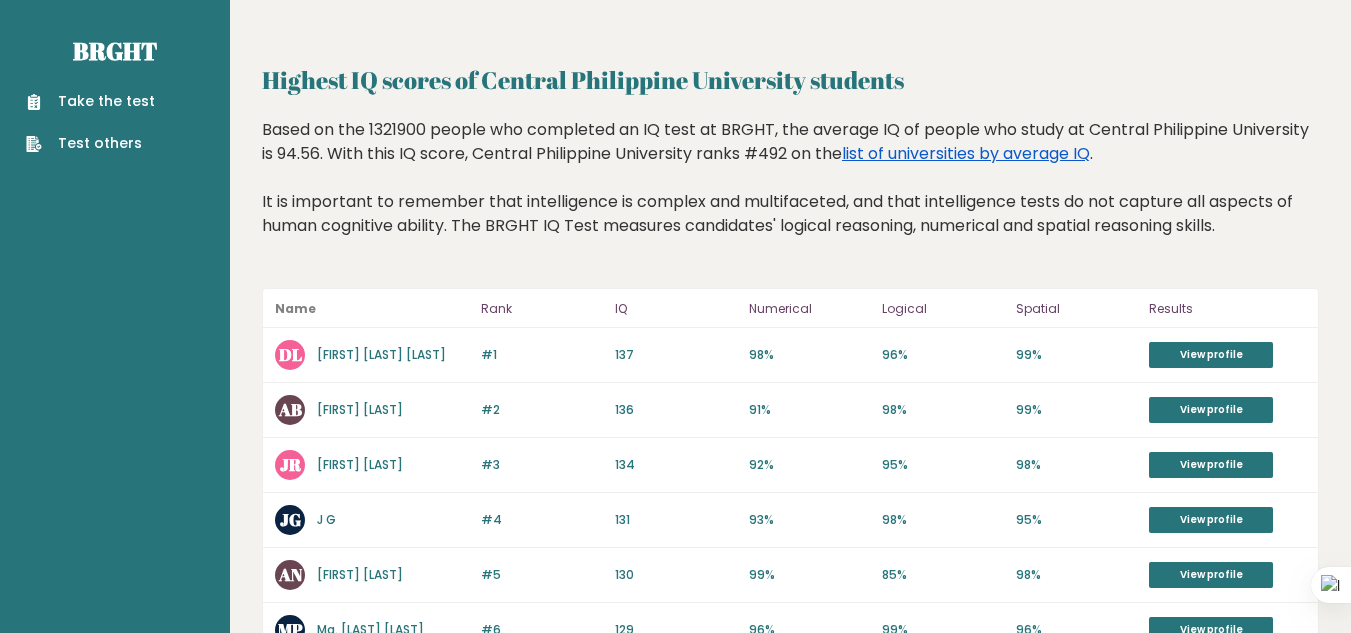 click on "list of universities by average IQ" at bounding box center (966, 153) 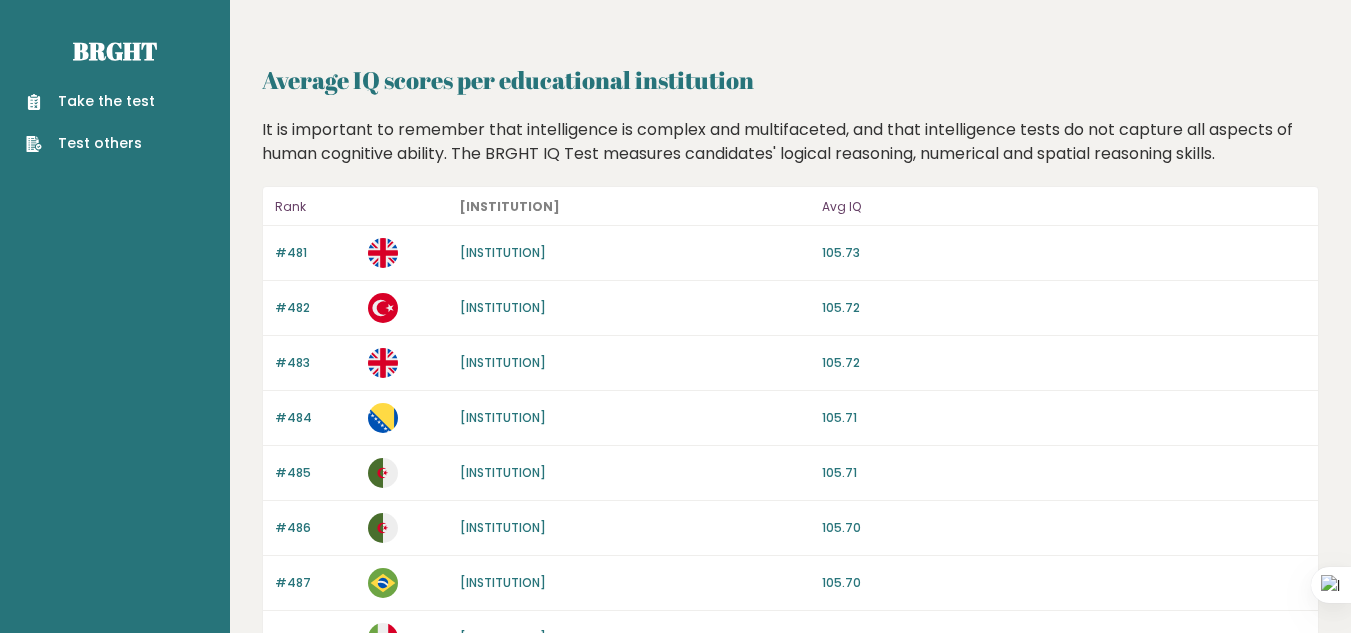 scroll, scrollTop: 0, scrollLeft: 0, axis: both 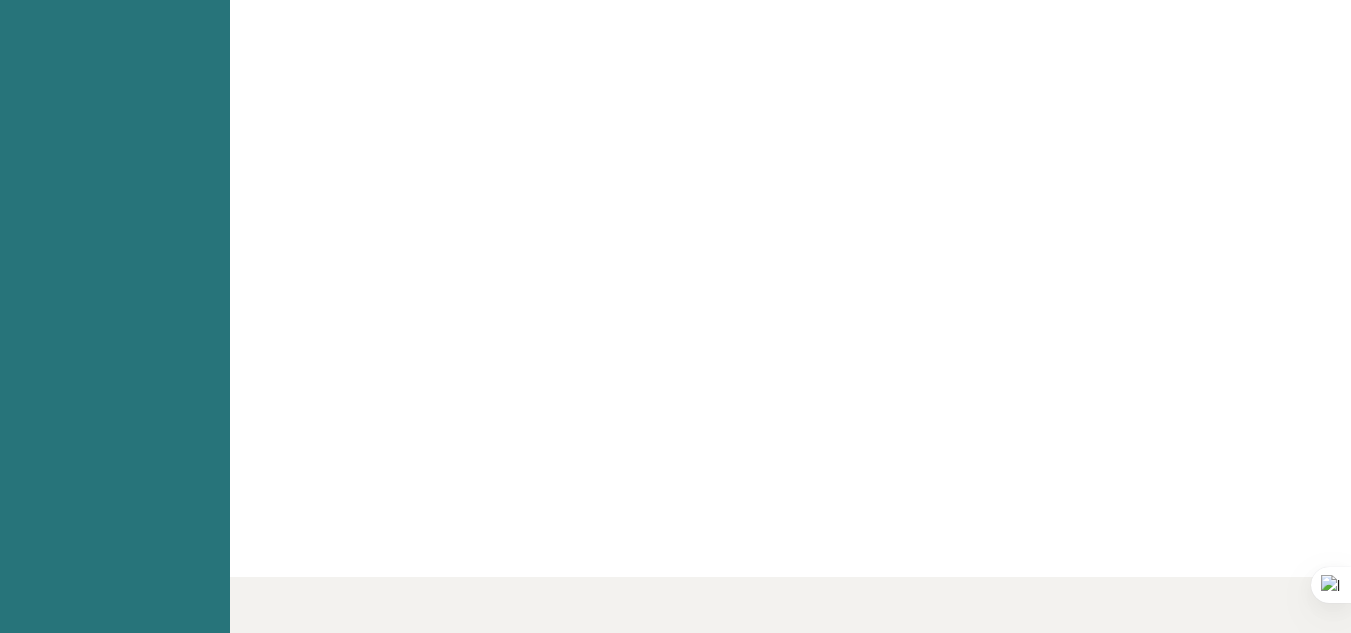 drag, startPoint x: 913, startPoint y: 254, endPoint x: 901, endPoint y: 585, distance: 331.21744 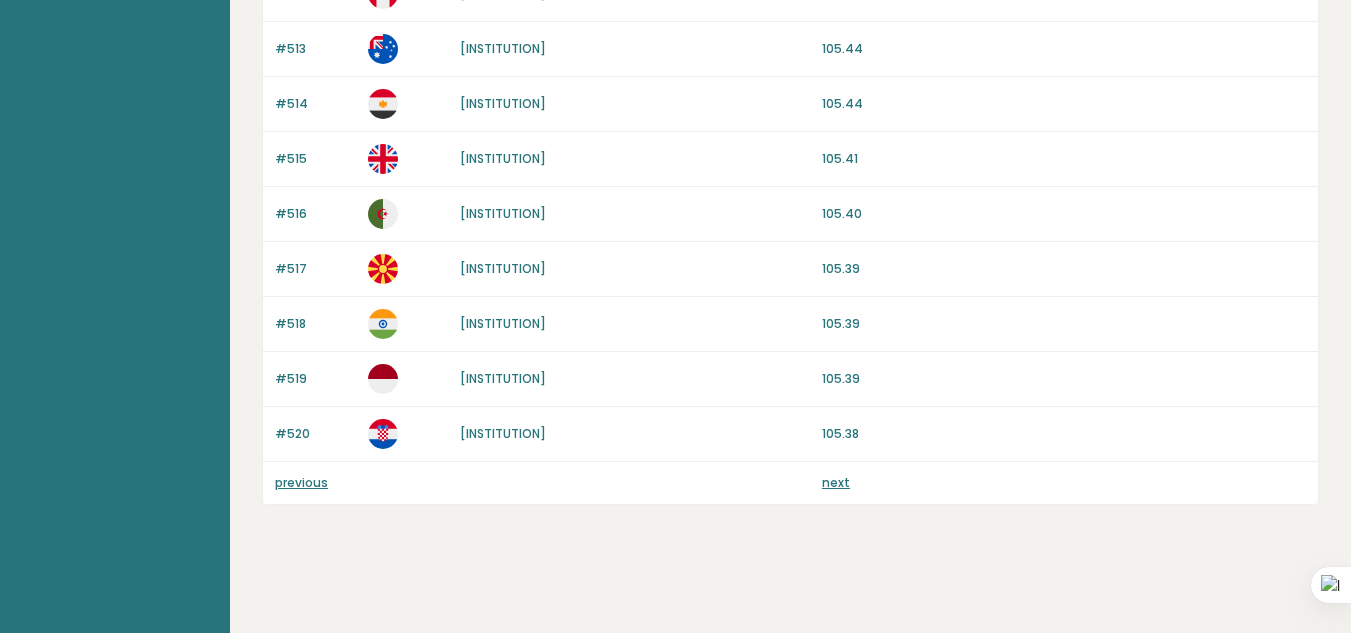 scroll, scrollTop: 1976, scrollLeft: 0, axis: vertical 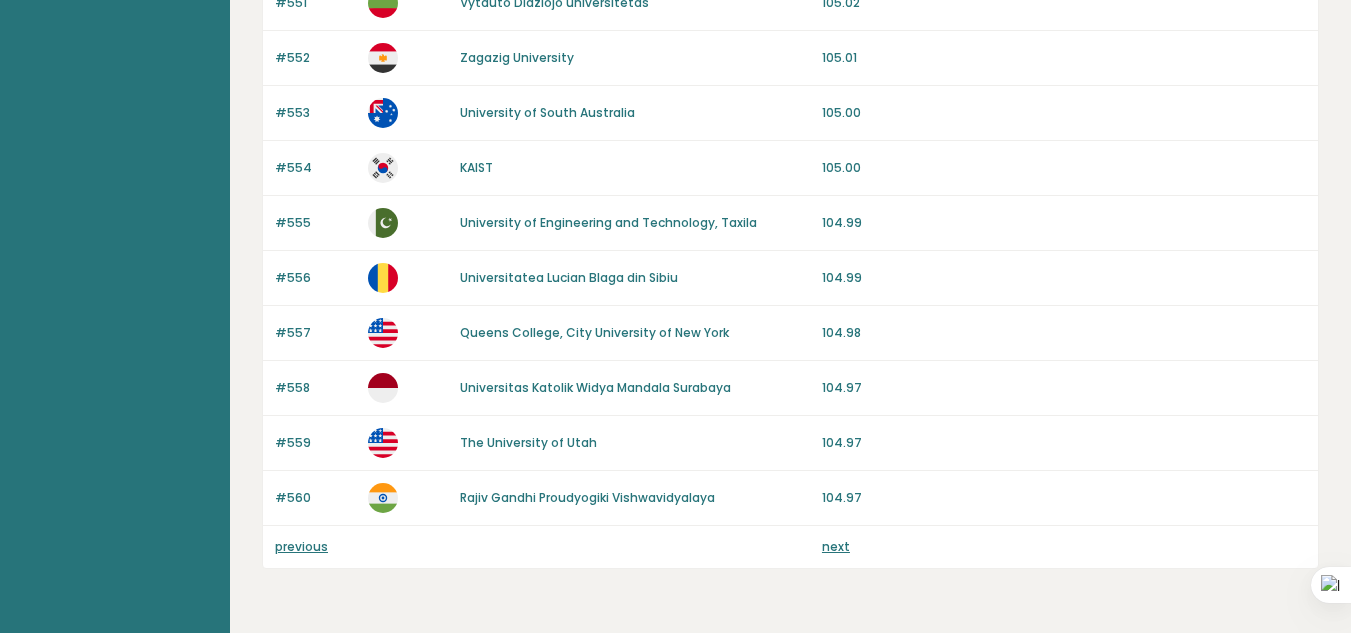 click on "previous" at bounding box center [301, 546] 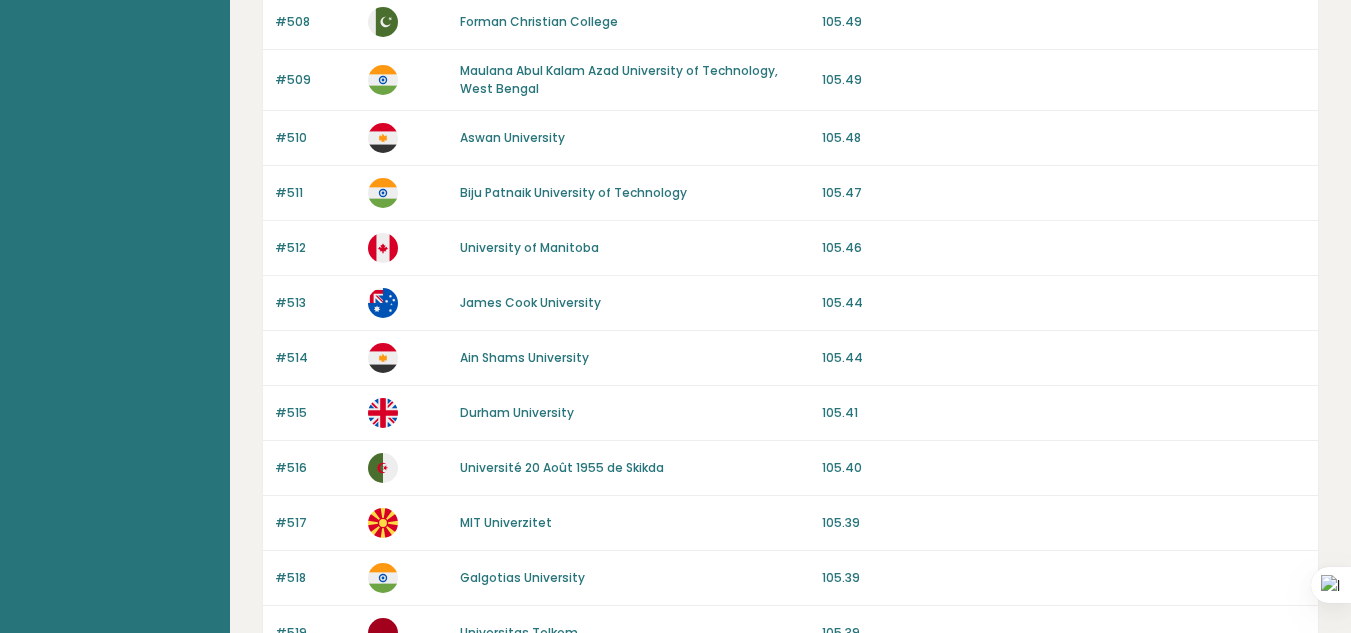 scroll, scrollTop: 1976, scrollLeft: 0, axis: vertical 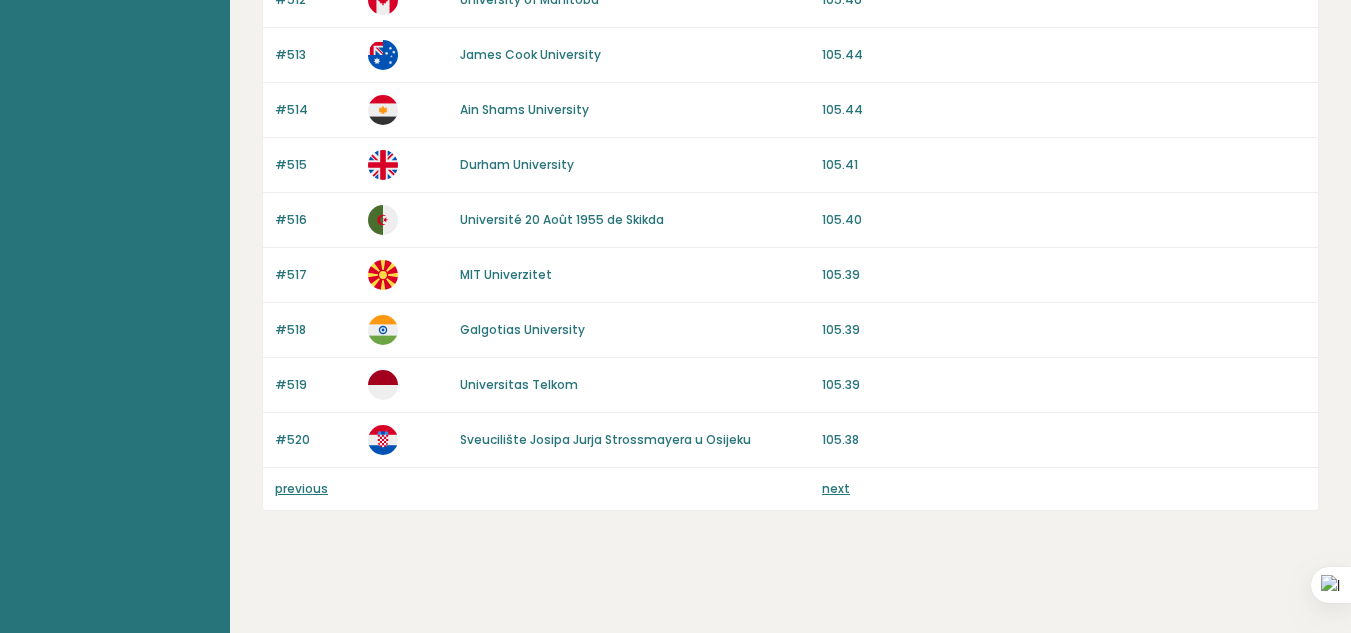 click on "previous" at bounding box center [301, 488] 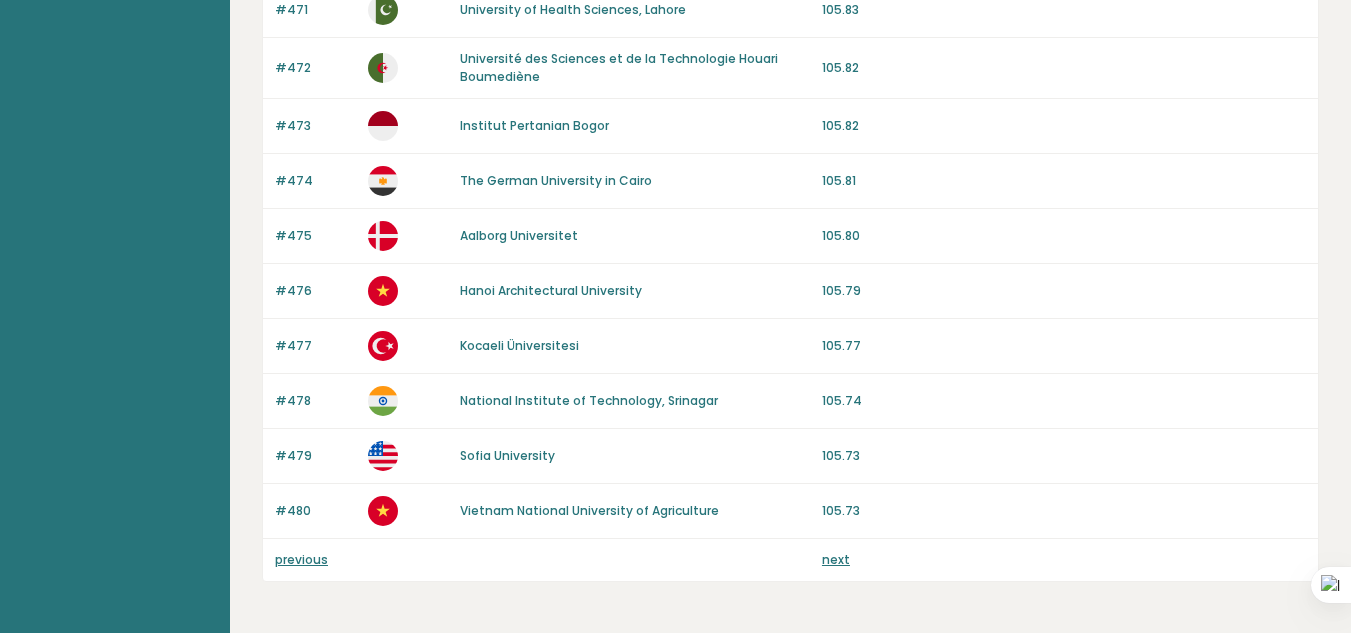 scroll, scrollTop: 1970, scrollLeft: 0, axis: vertical 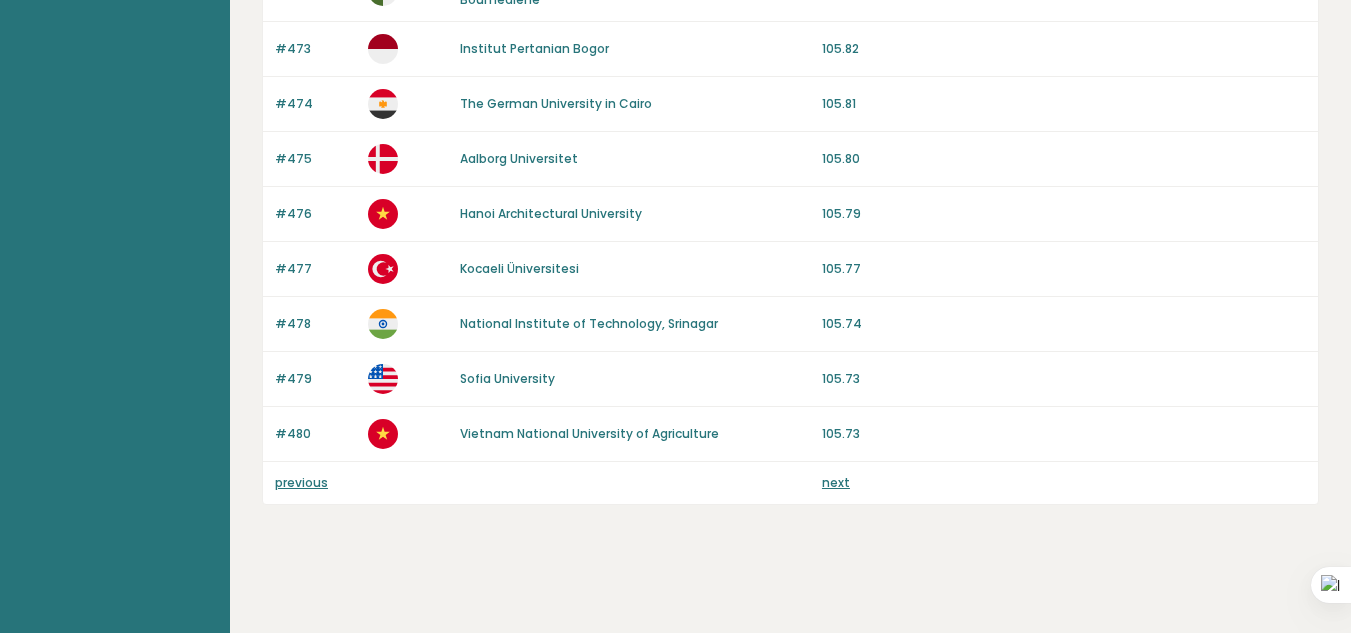click on "previous" at bounding box center [301, 482] 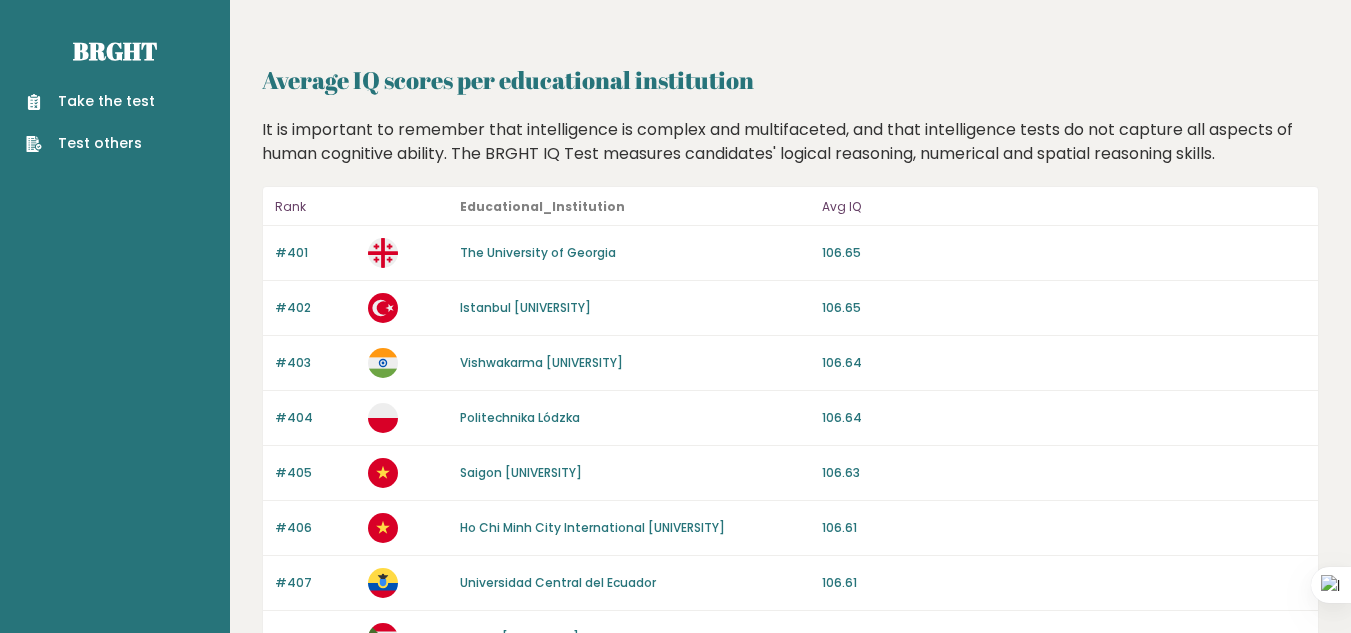 scroll, scrollTop: 0, scrollLeft: 0, axis: both 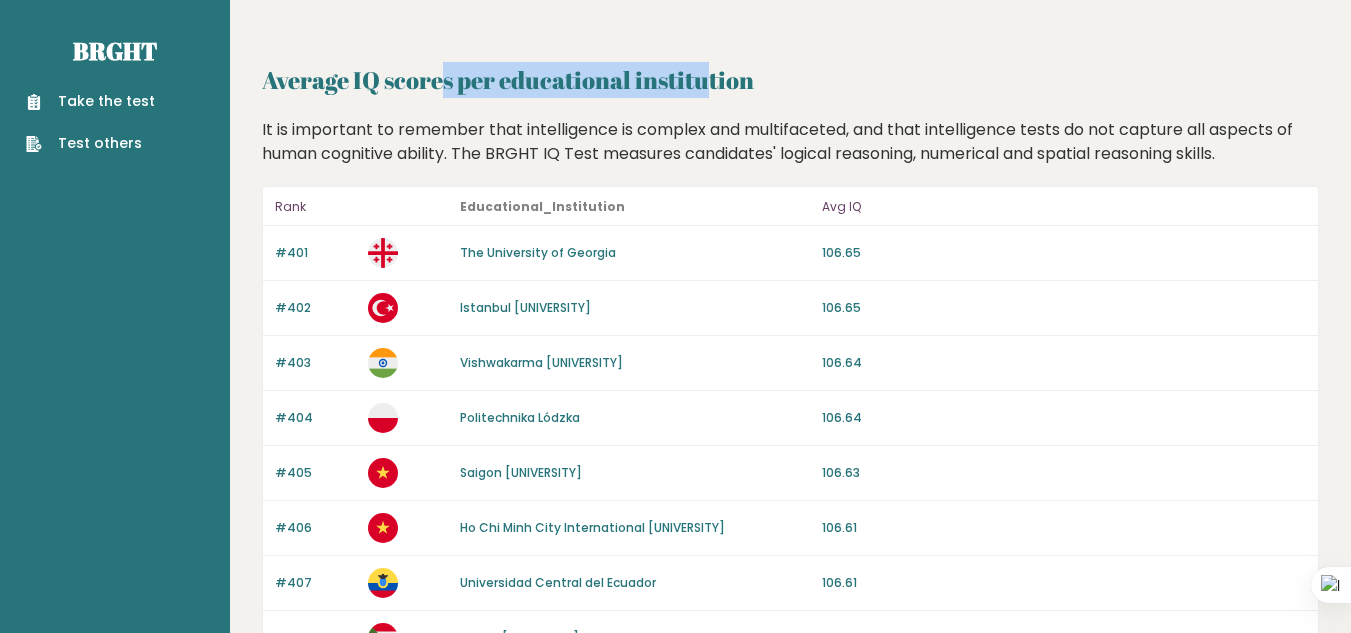 drag, startPoint x: 287, startPoint y: 88, endPoint x: 536, endPoint y: 88, distance: 249 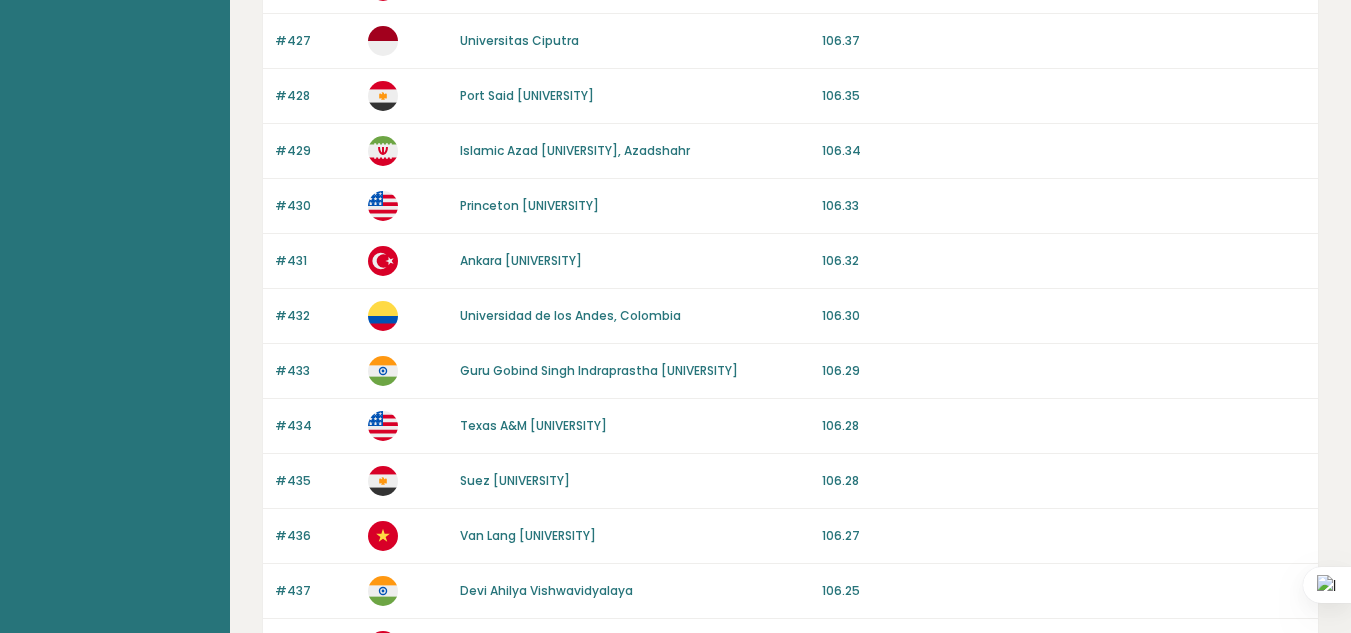scroll, scrollTop: 1900, scrollLeft: 0, axis: vertical 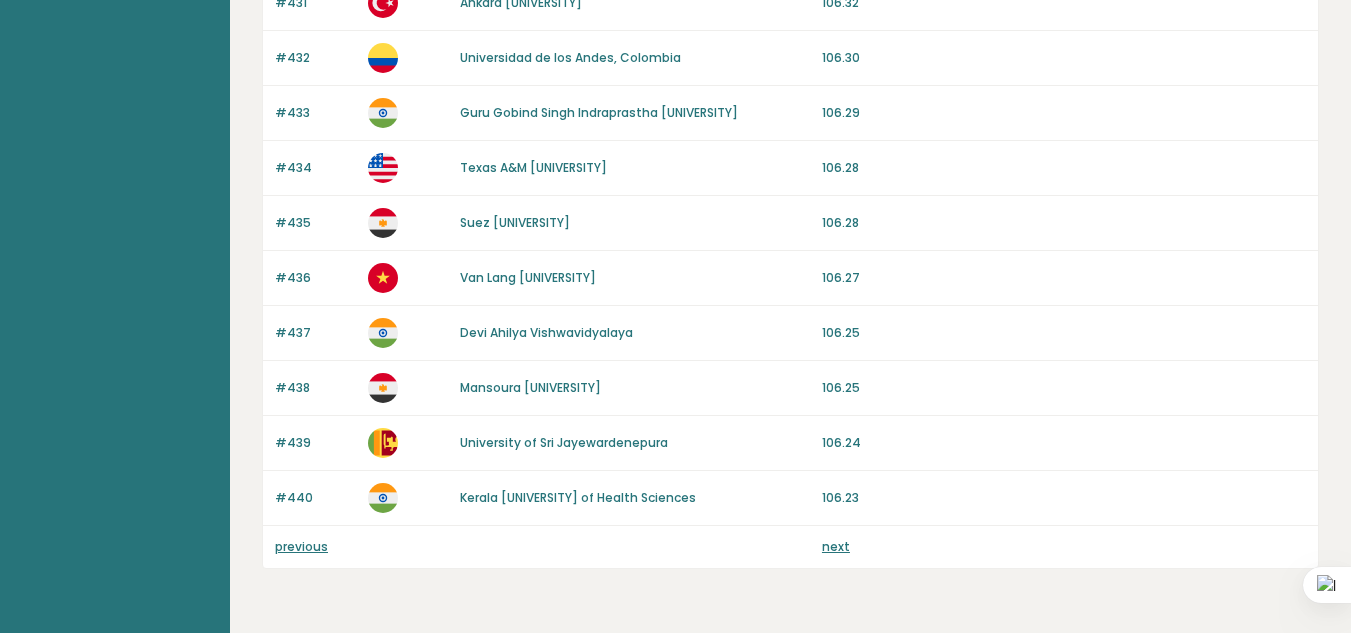 click on "previous" at bounding box center [301, 546] 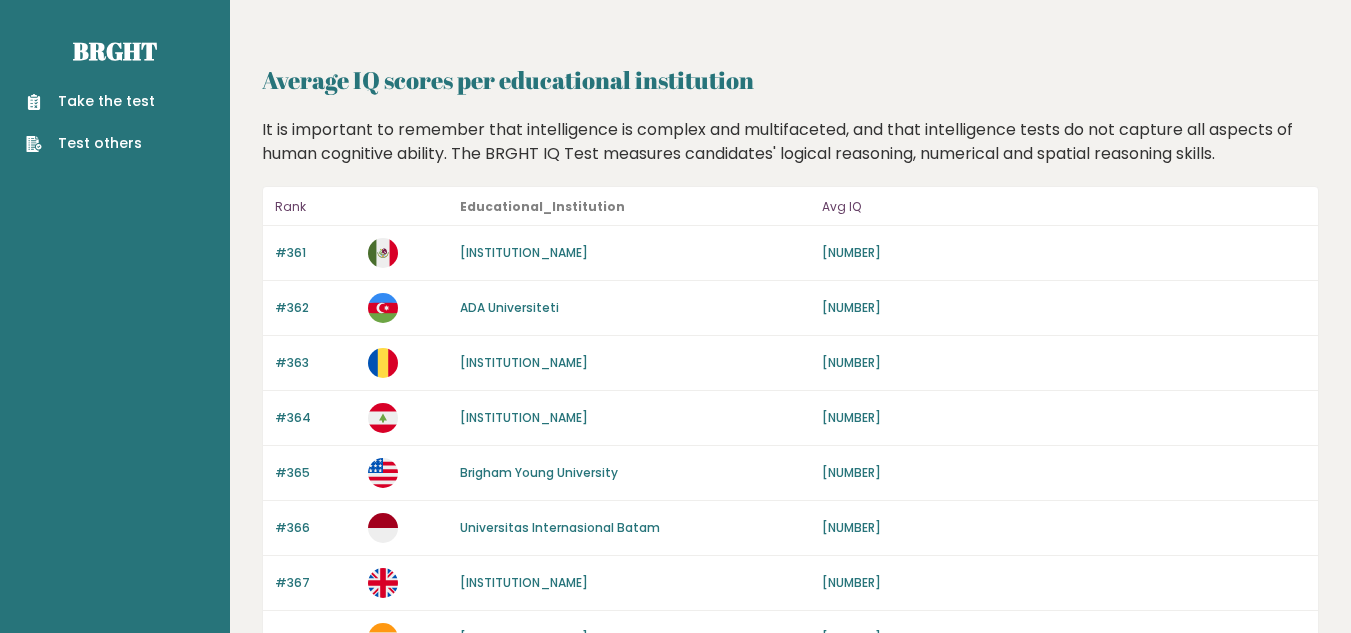 scroll, scrollTop: 0, scrollLeft: 0, axis: both 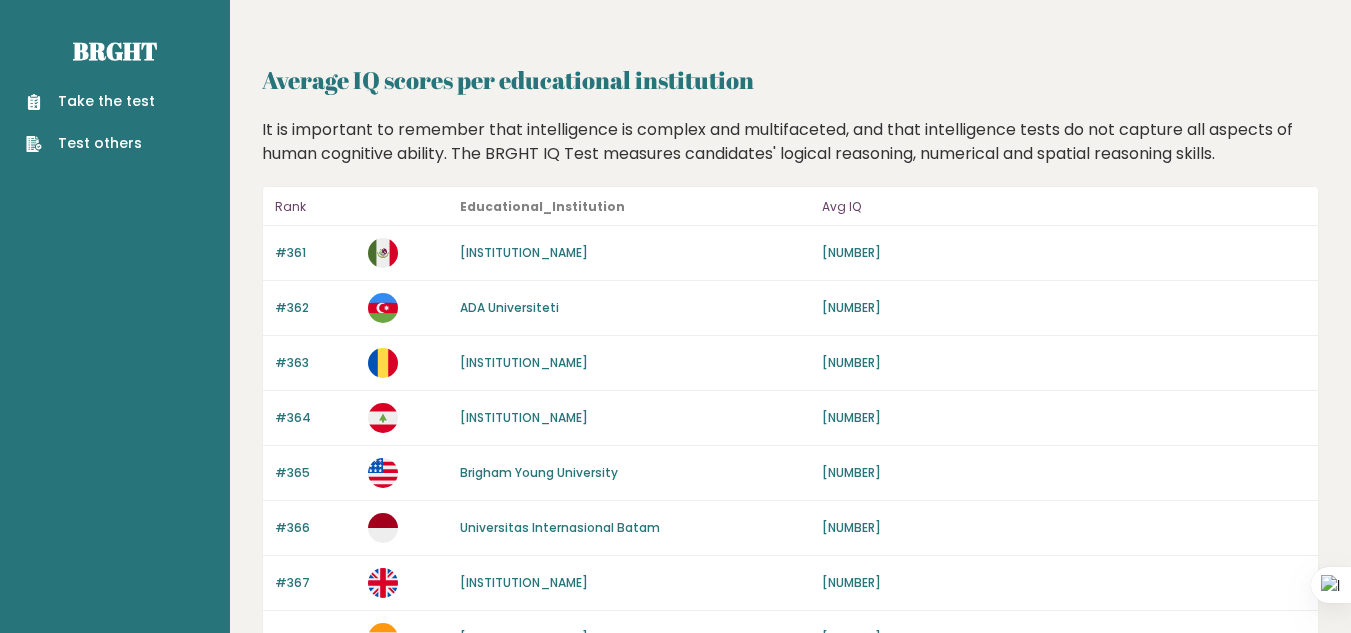 drag, startPoint x: 264, startPoint y: 77, endPoint x: 792, endPoint y: 76, distance: 528.001 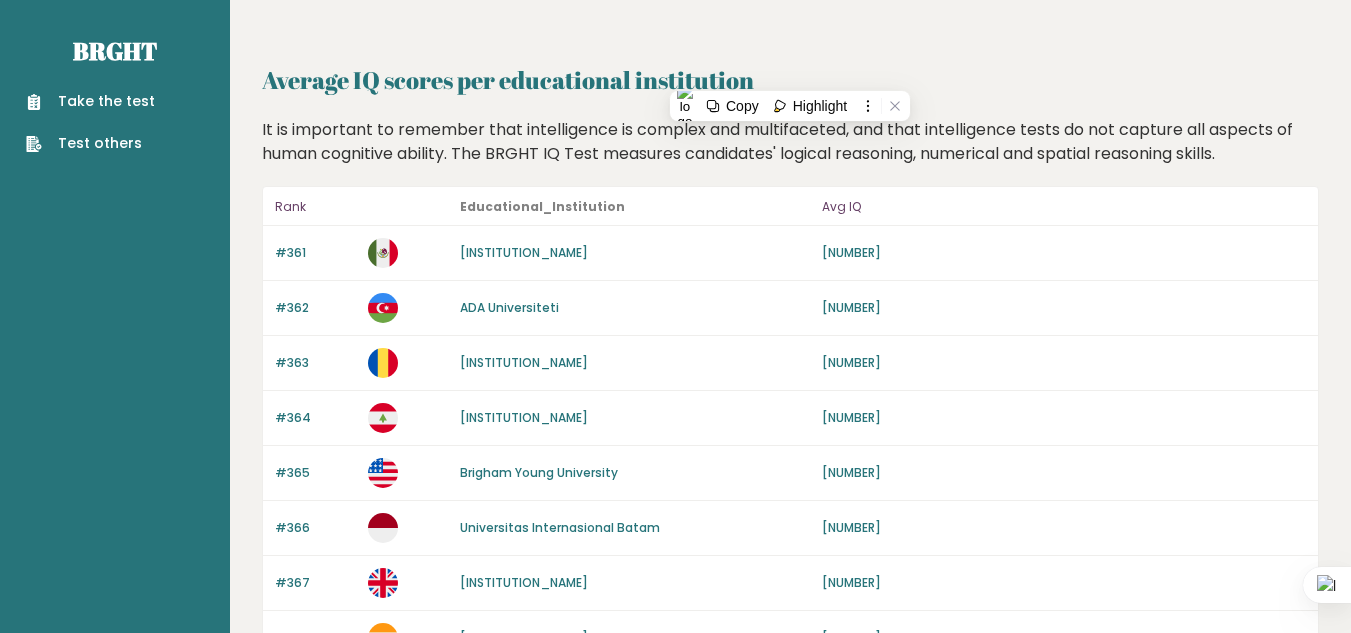 copy on "Average IQ scores
per educational institution" 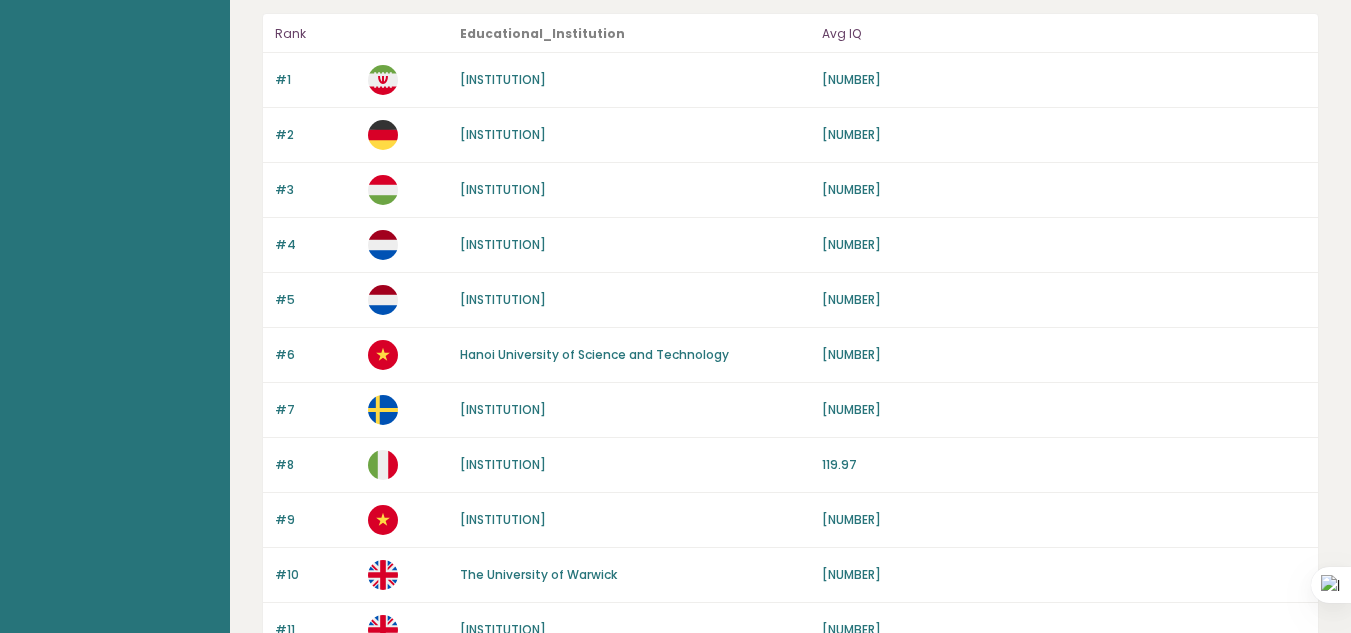 scroll, scrollTop: 200, scrollLeft: 0, axis: vertical 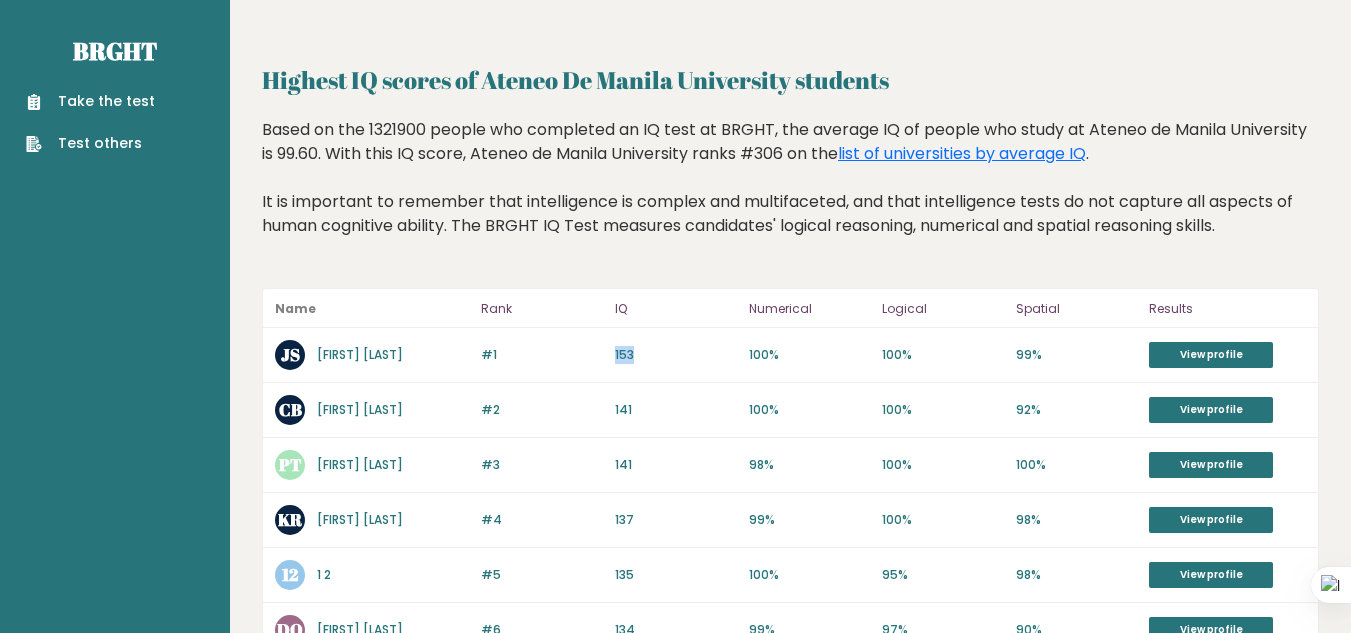 drag, startPoint x: 603, startPoint y: 360, endPoint x: 699, endPoint y: 364, distance: 96.0833 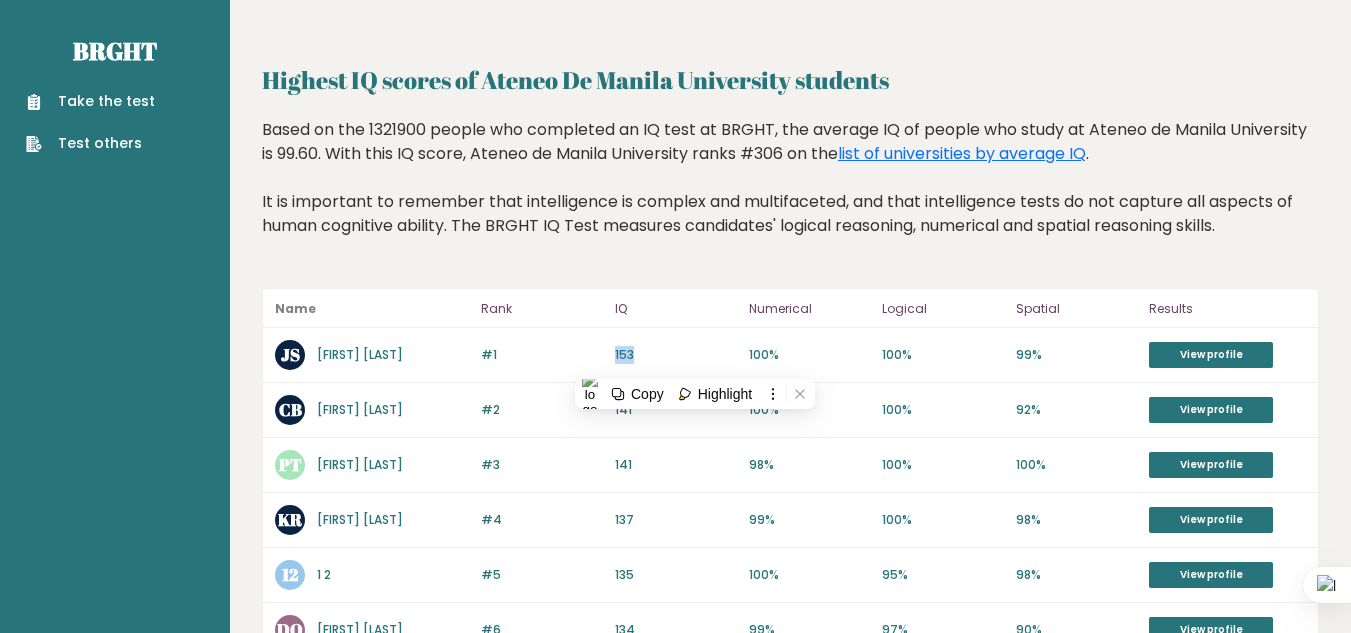 click on "Joe Schmo" at bounding box center [360, 354] 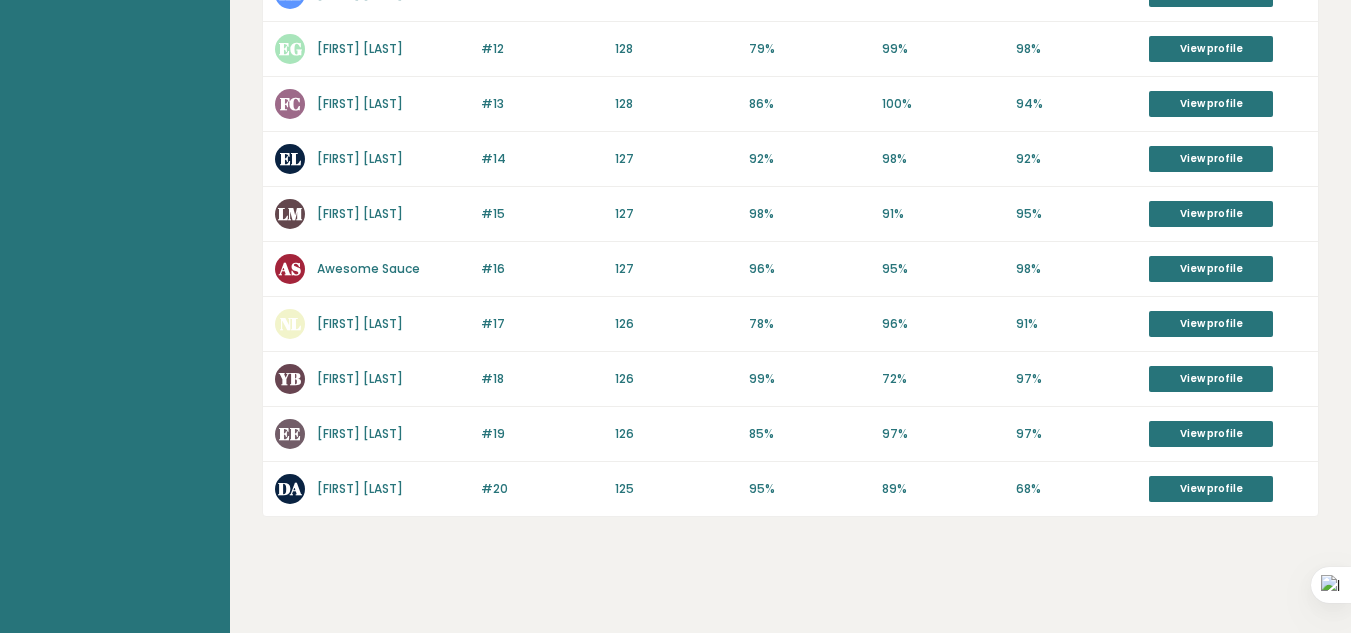 scroll, scrollTop: 923, scrollLeft: 0, axis: vertical 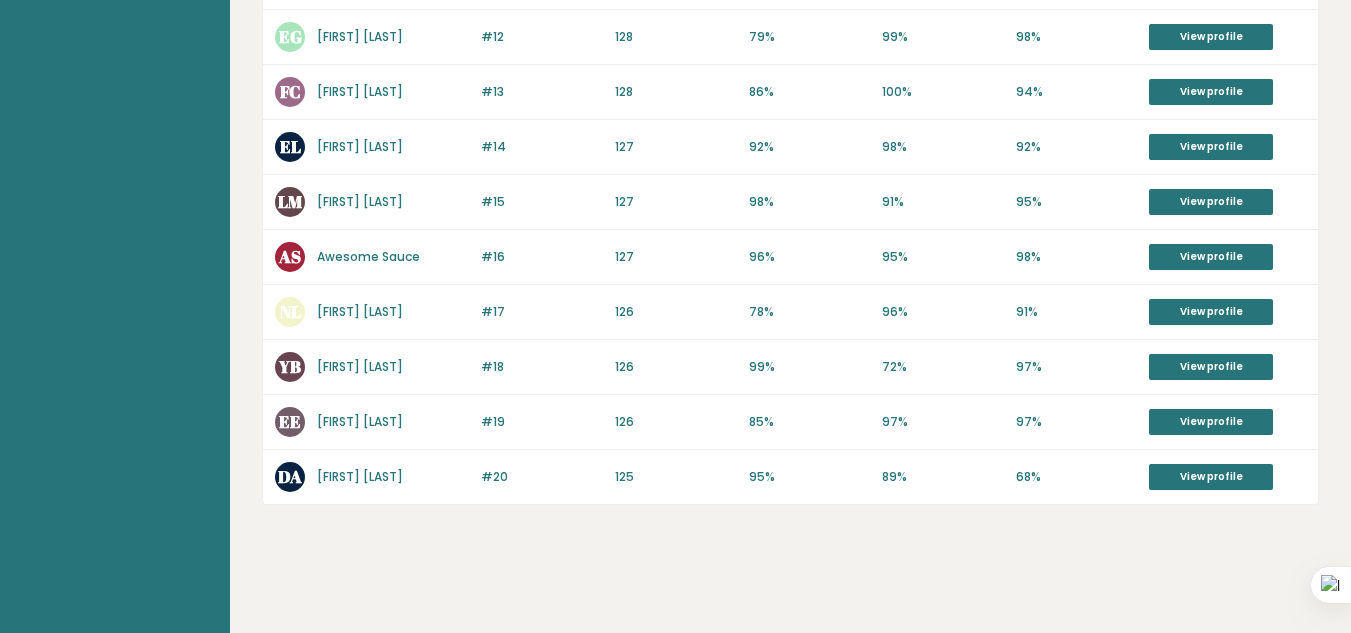 click on "Daniel Alcantara" at bounding box center (360, 476) 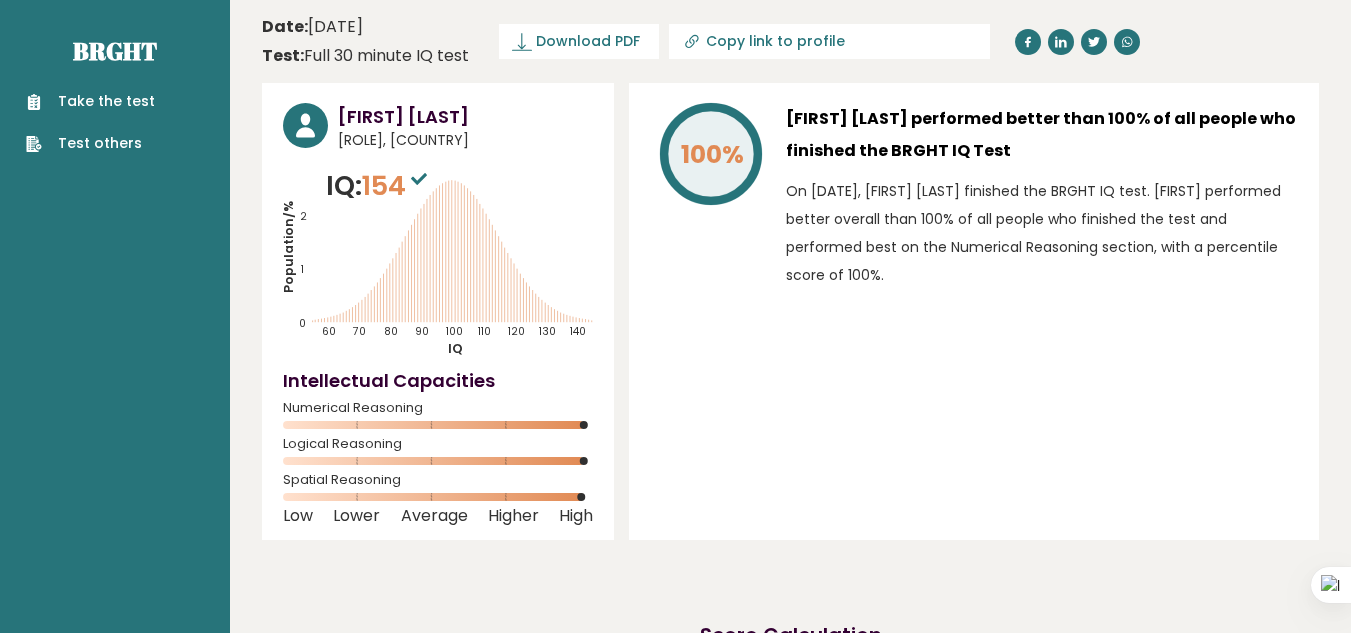 scroll, scrollTop: 0, scrollLeft: 0, axis: both 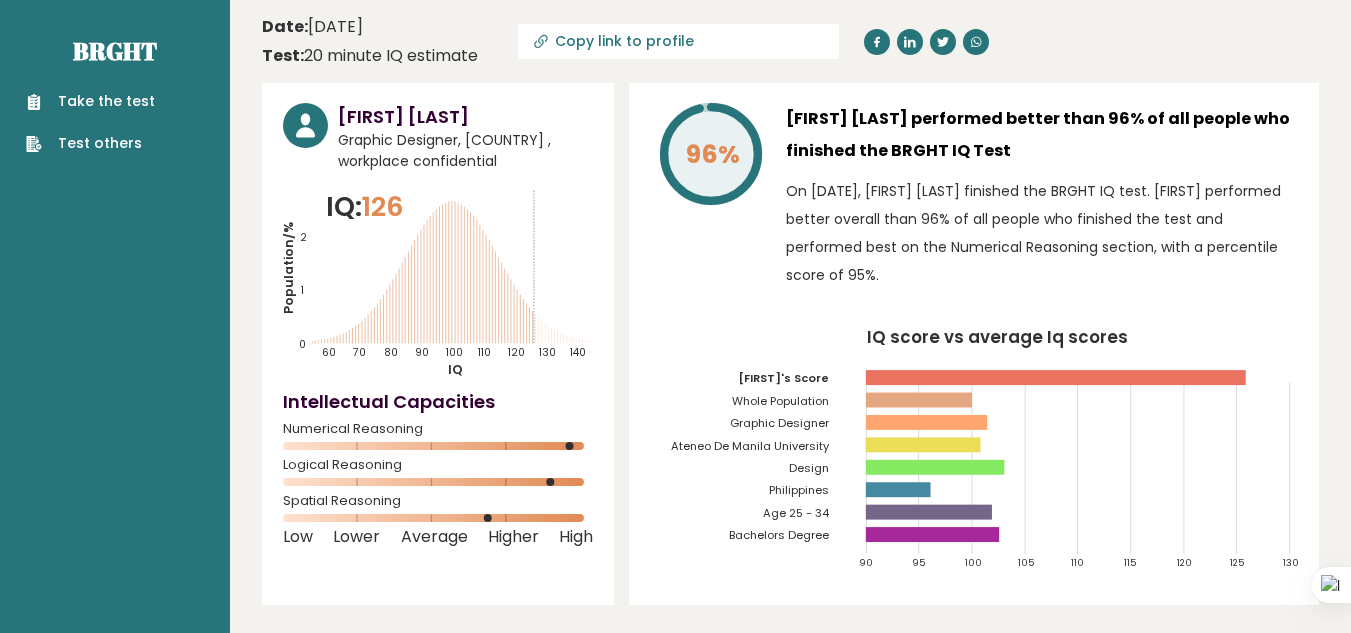 click on "Take the test" at bounding box center (90, 101) 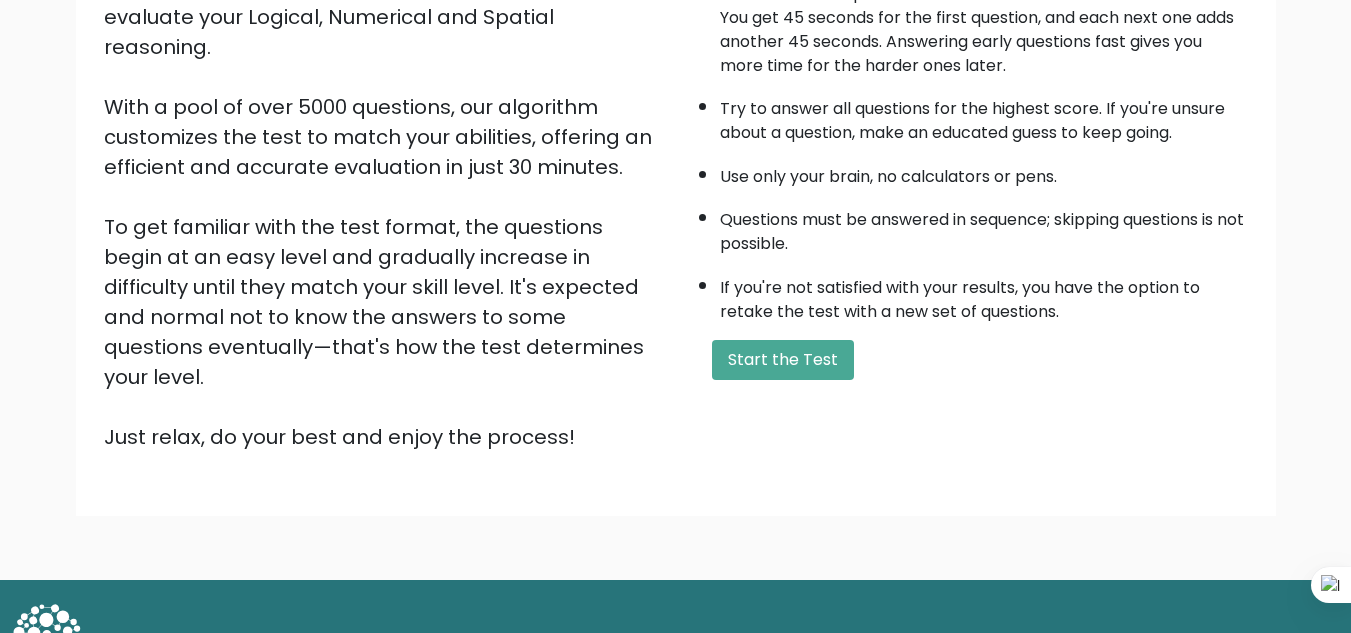 scroll, scrollTop: 283, scrollLeft: 0, axis: vertical 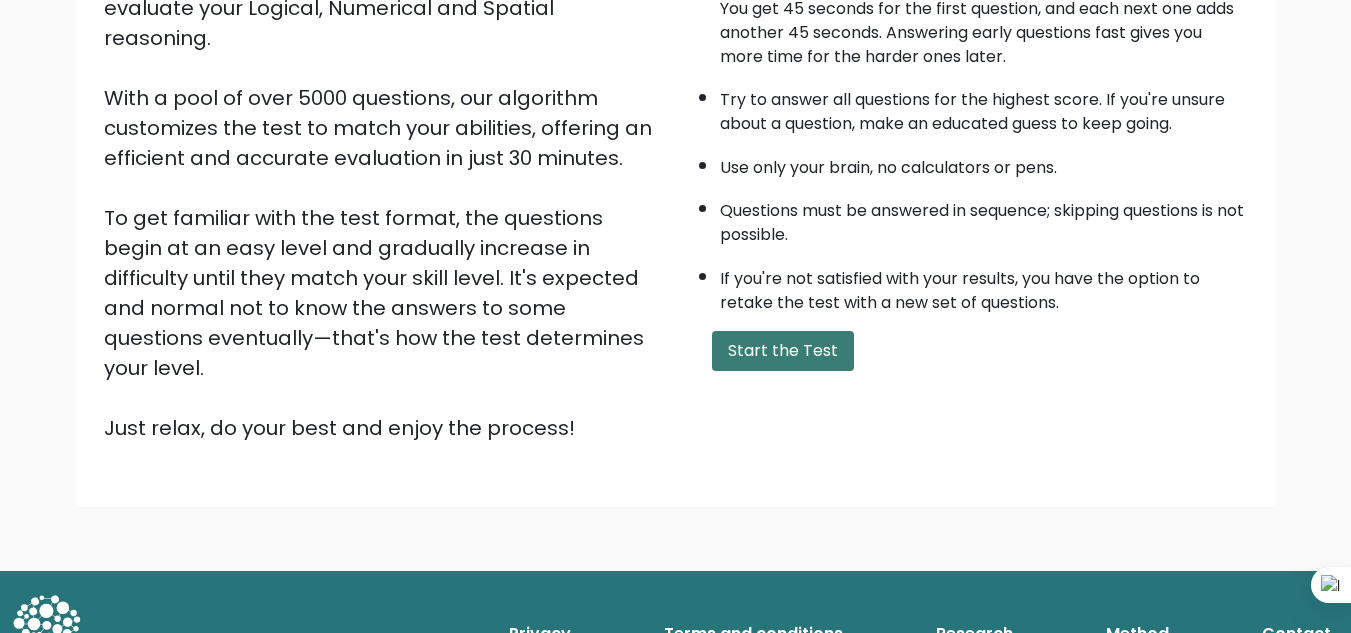 click on "Start the Test" at bounding box center [783, 351] 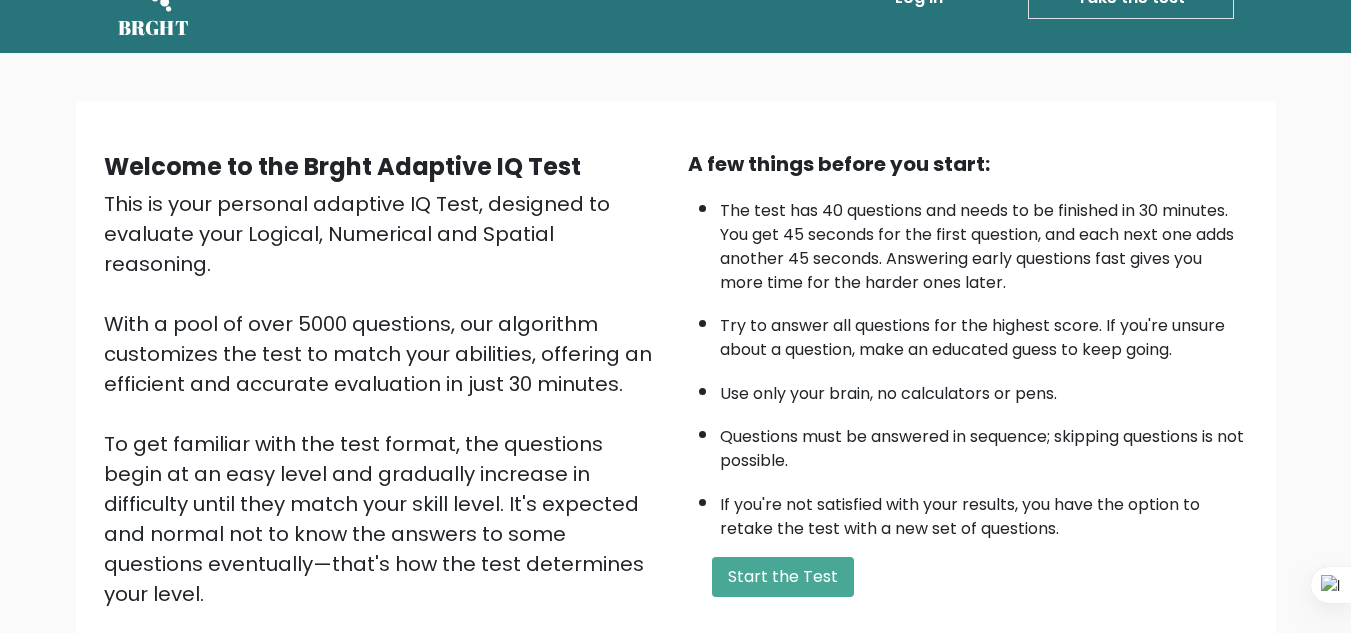 scroll, scrollTop: 200, scrollLeft: 0, axis: vertical 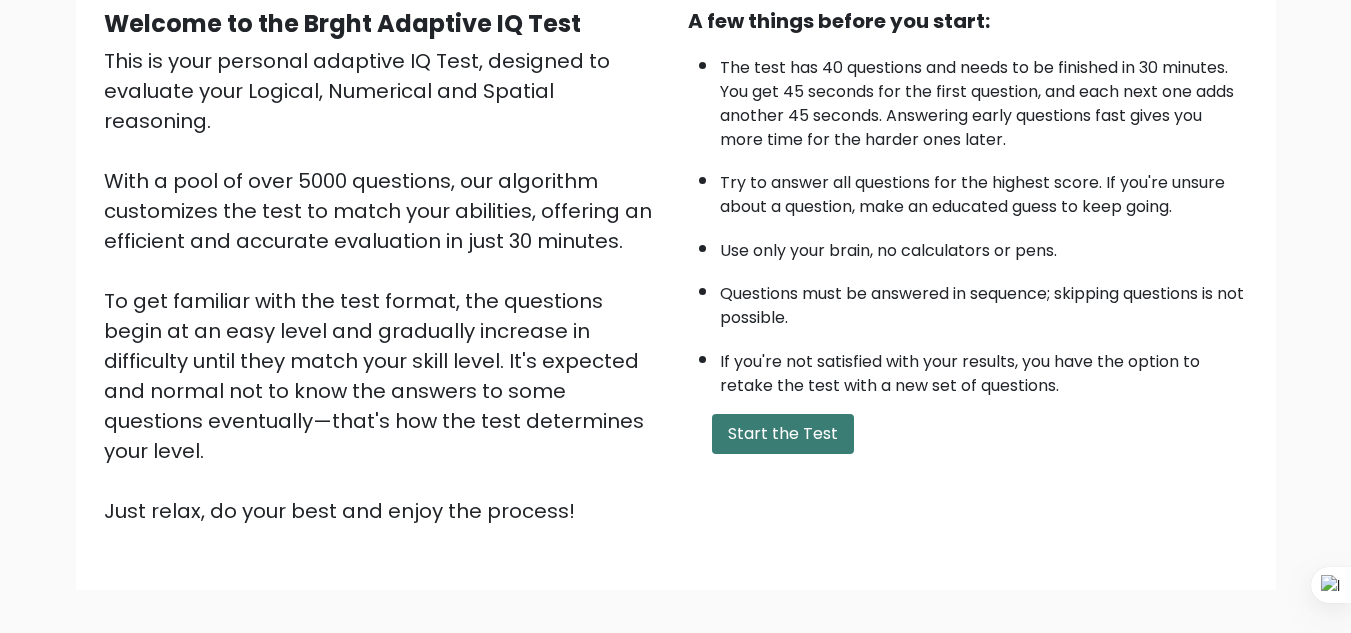 click on "Start the Test" at bounding box center [783, 434] 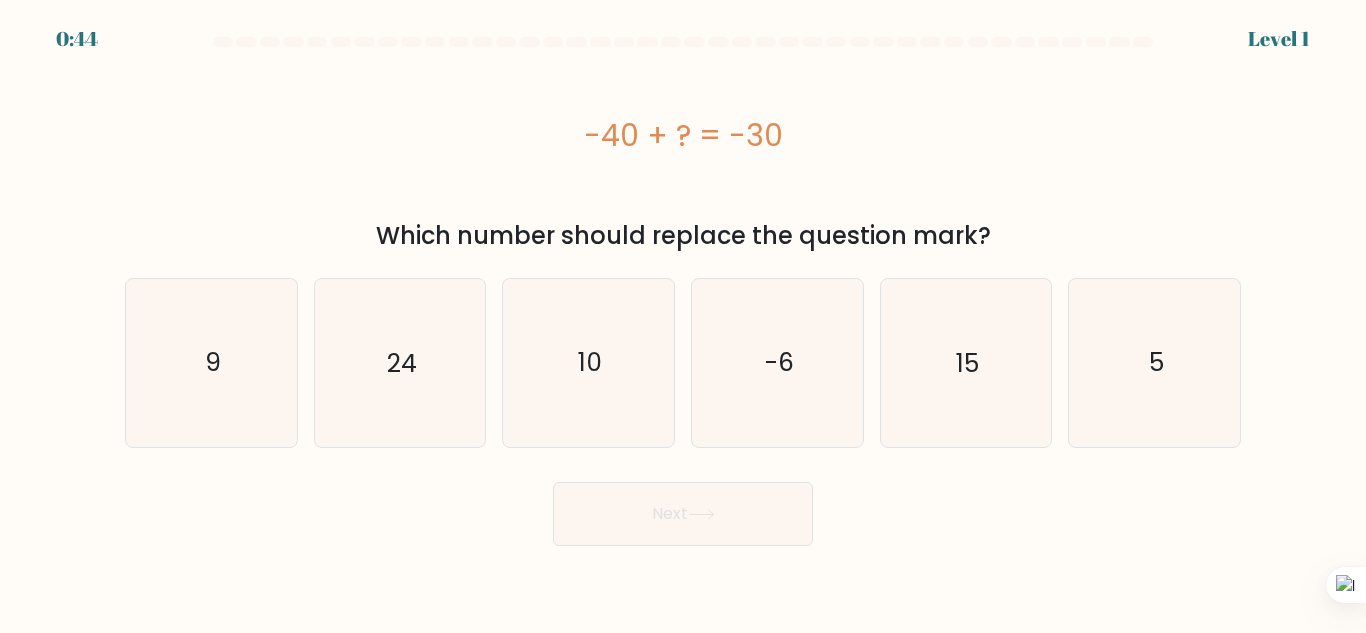 scroll, scrollTop: 0, scrollLeft: 0, axis: both 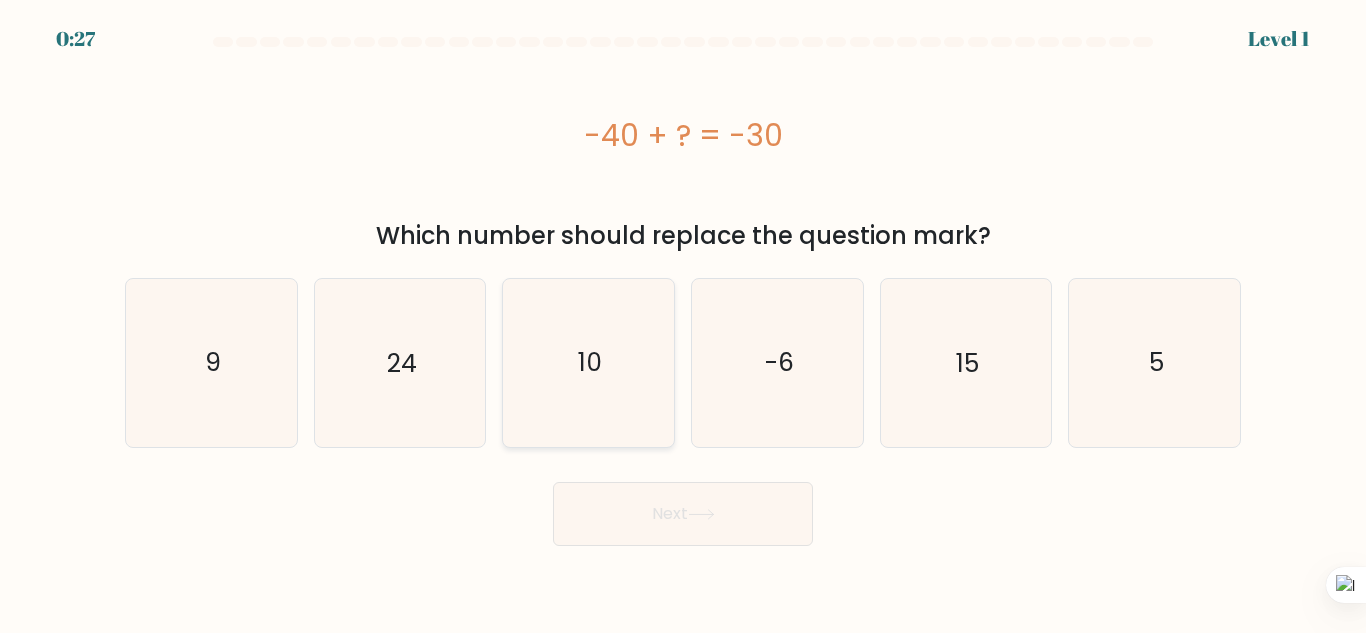 click on "10" at bounding box center (588, 362) 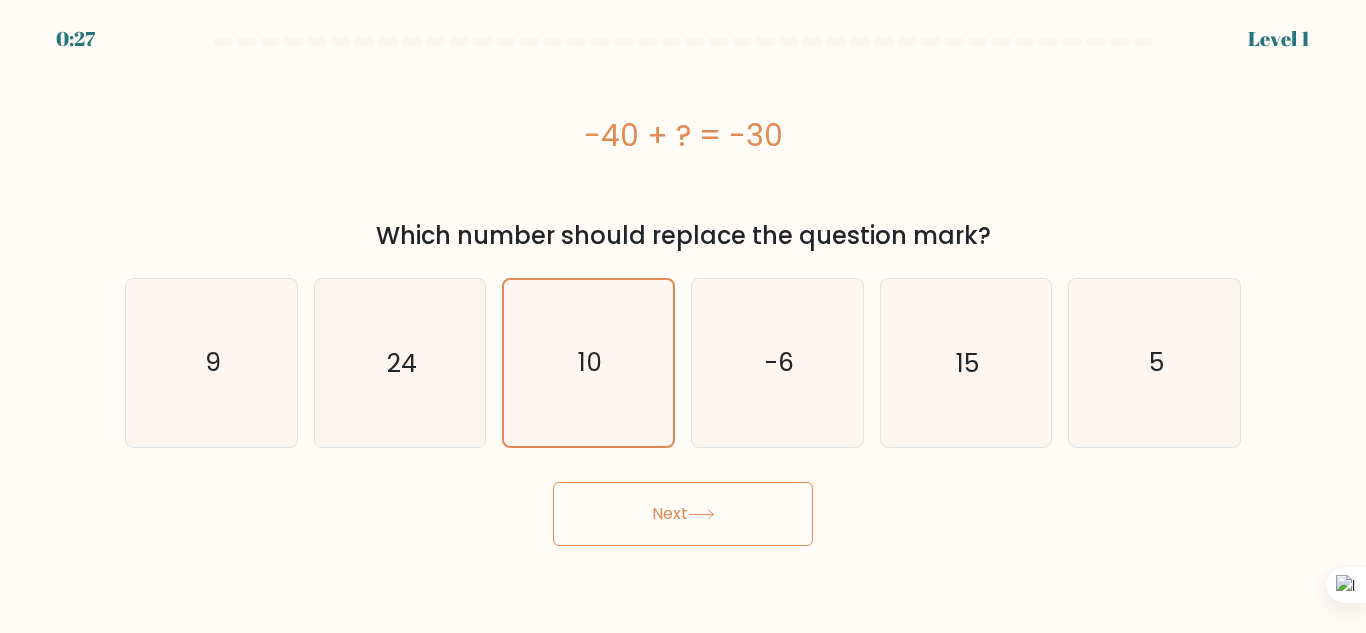 click on "Next" at bounding box center (683, 514) 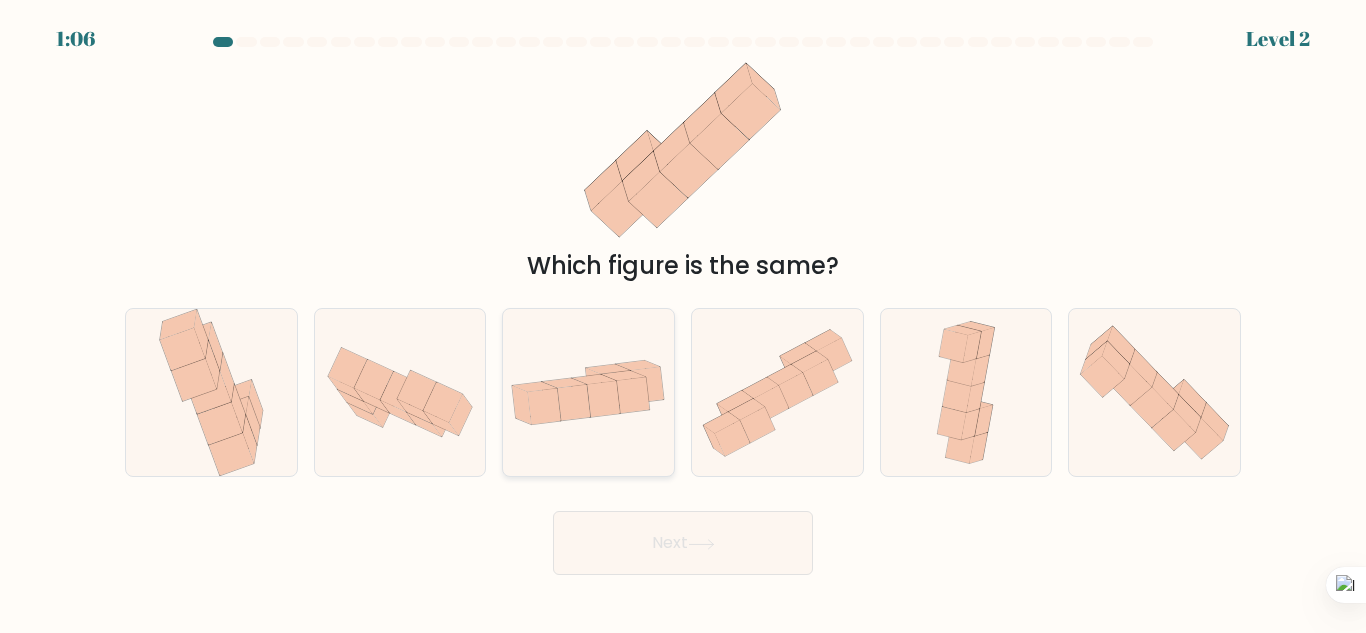 click at bounding box center (574, 403) 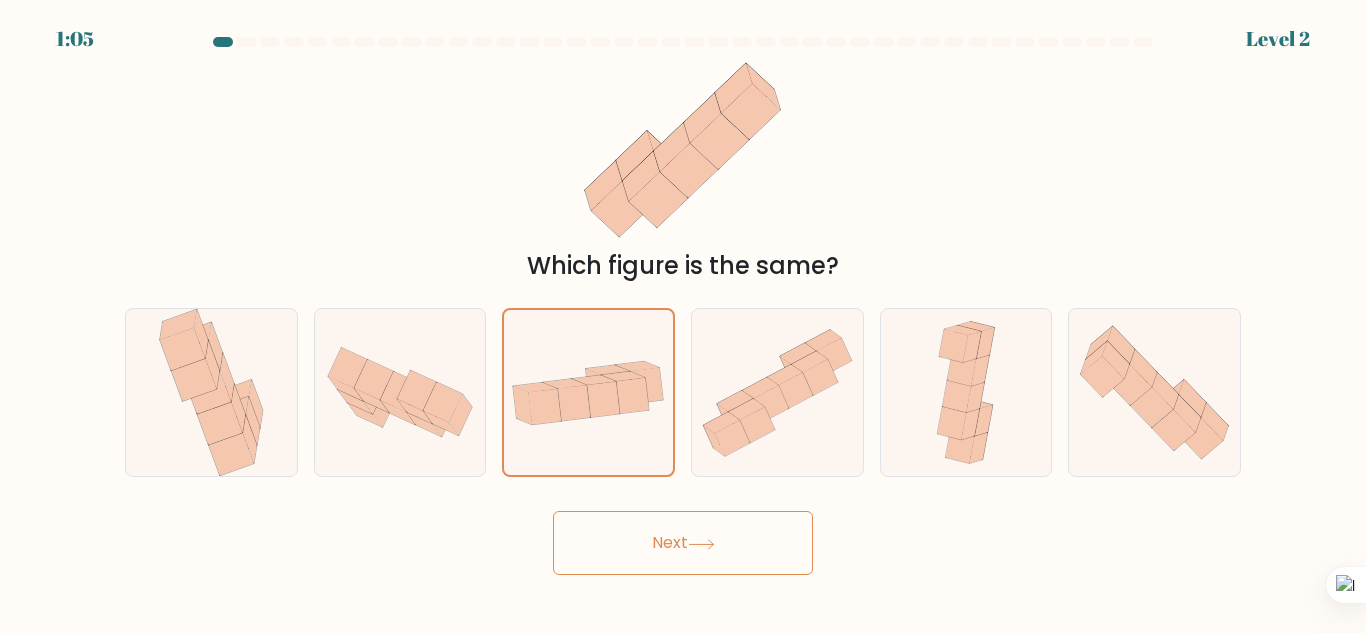 click at bounding box center [701, 544] 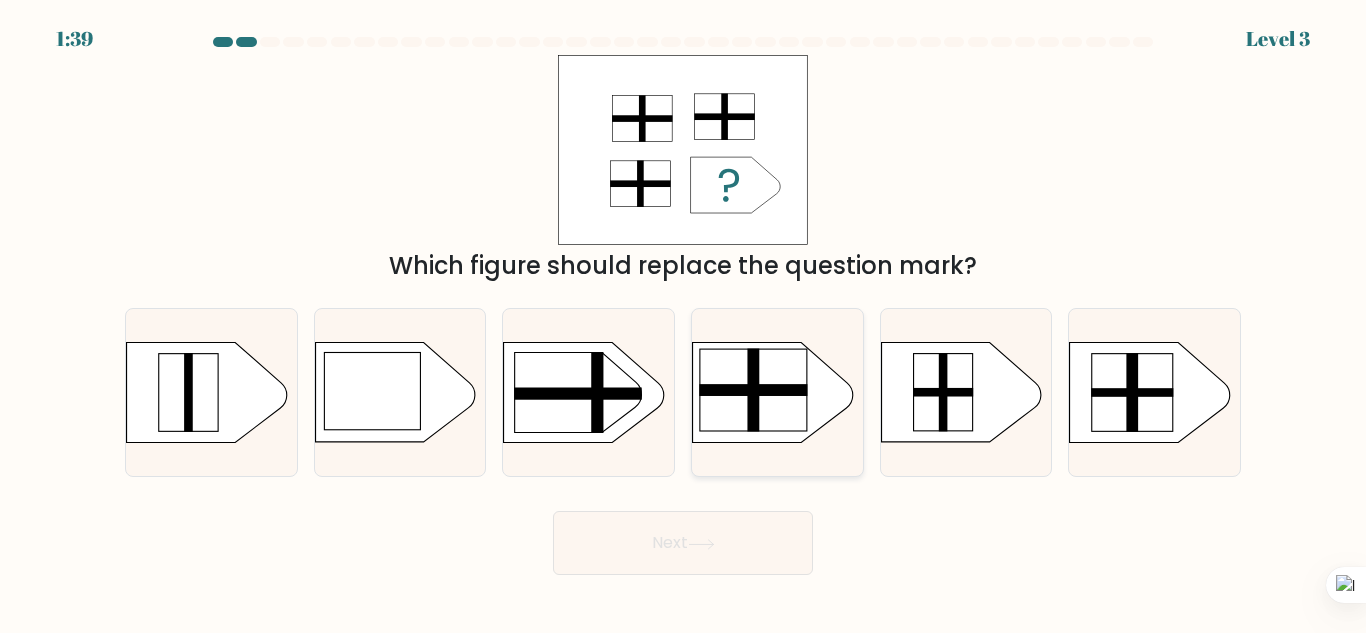 click at bounding box center [753, 390] 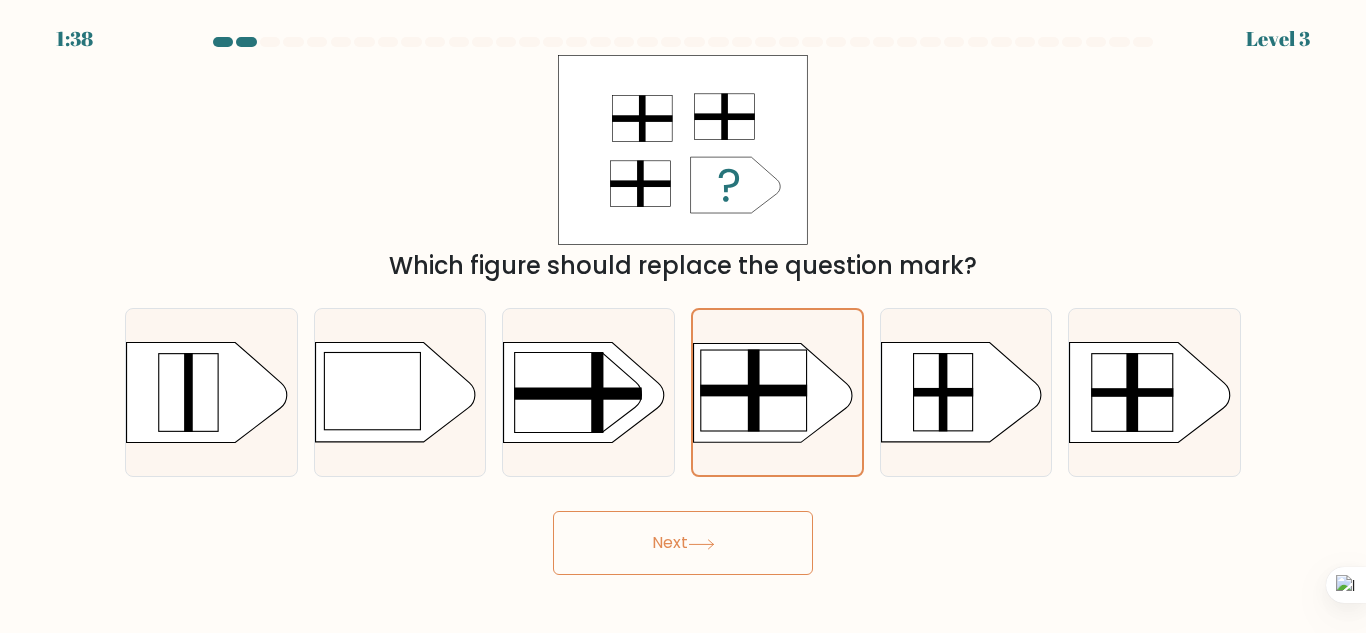 click on "Next" at bounding box center (683, 543) 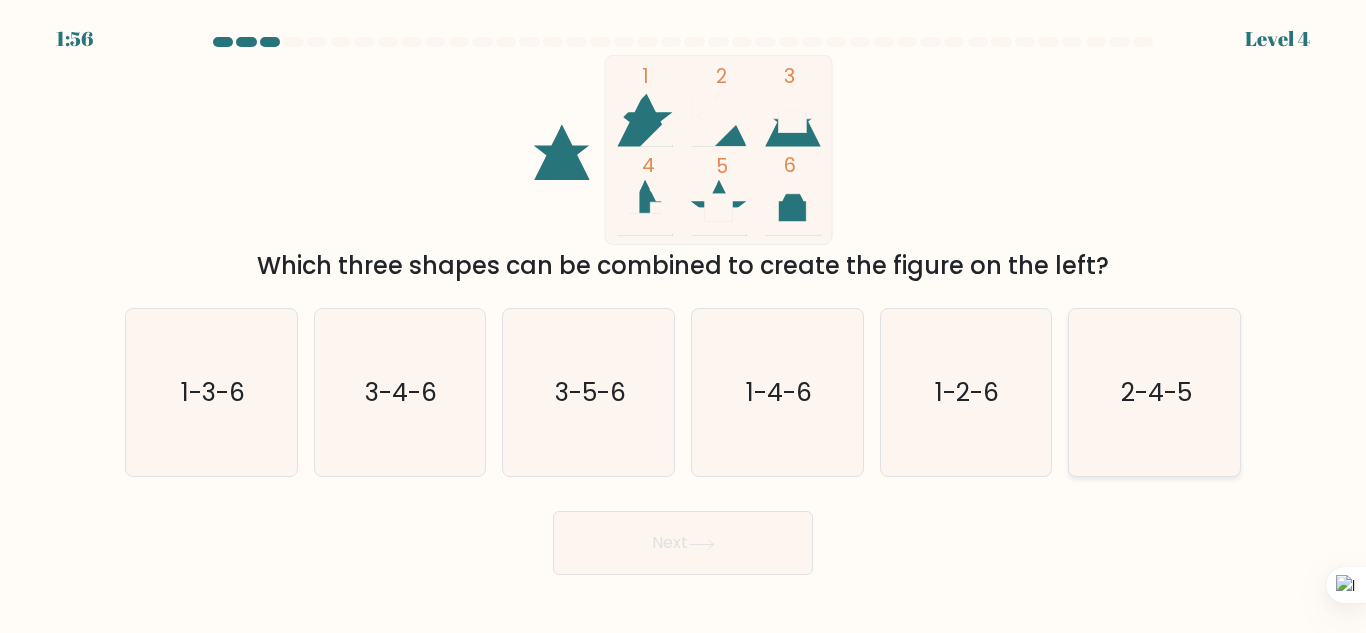 click on "2-4-5" at bounding box center [1154, 392] 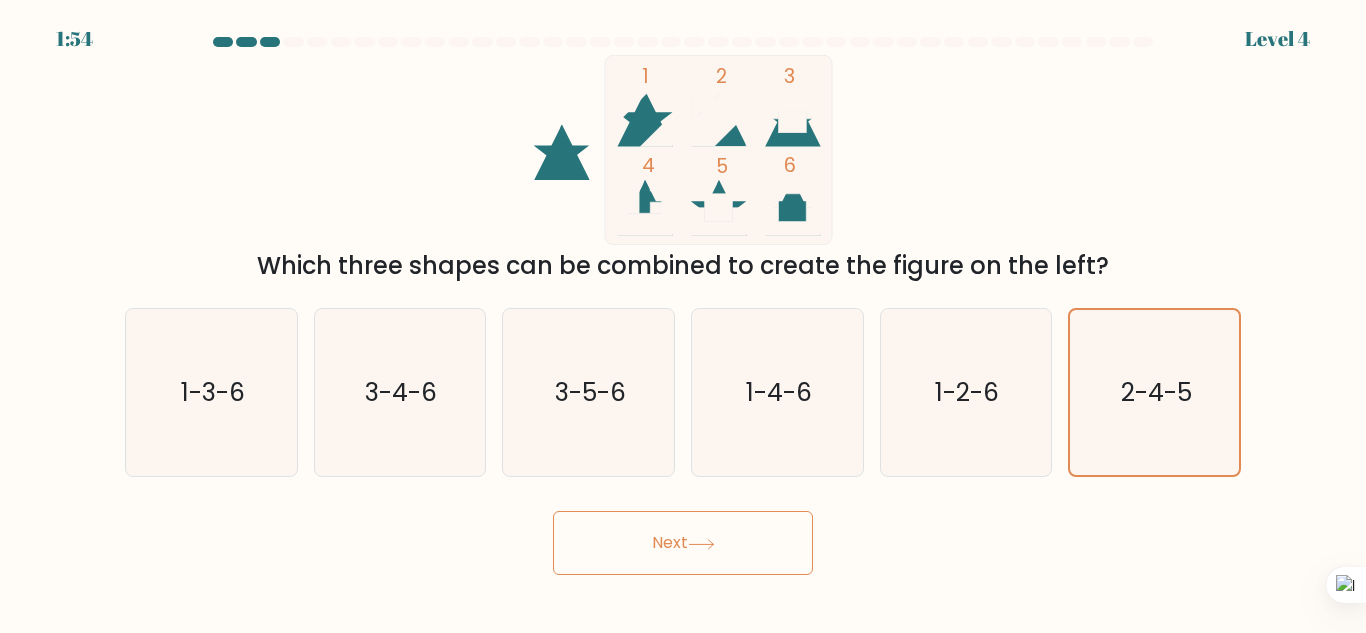 click on "Next" at bounding box center [683, 543] 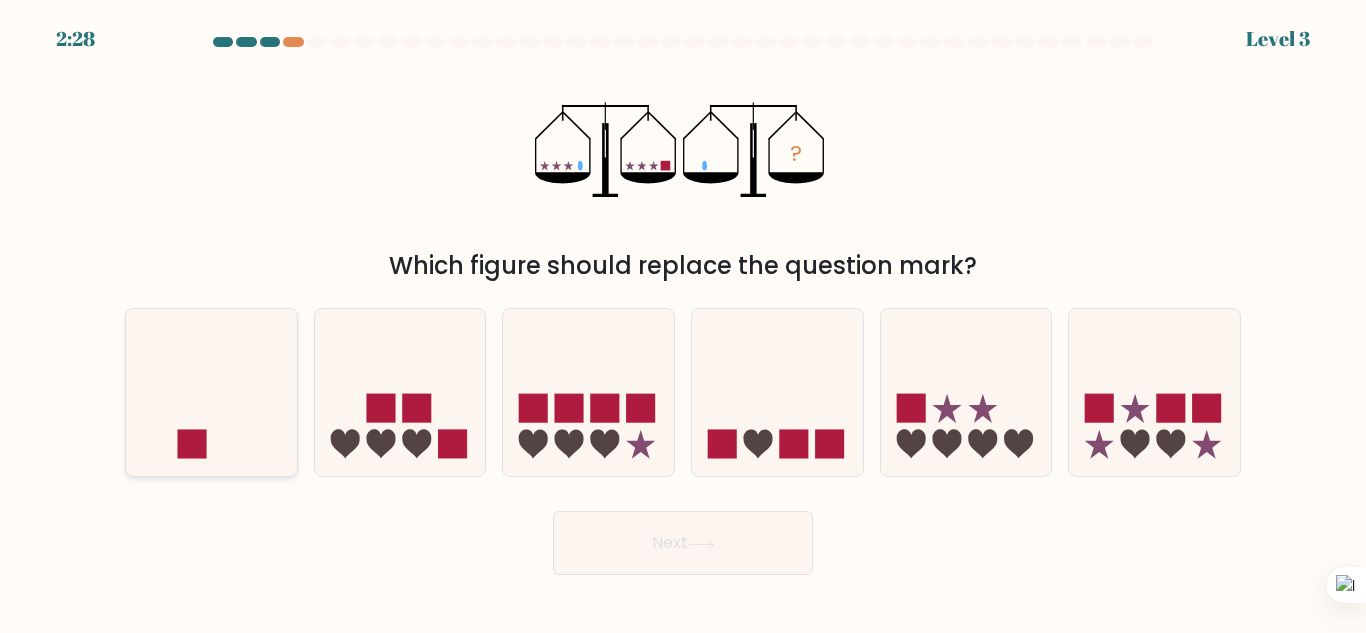 click at bounding box center (192, 444) 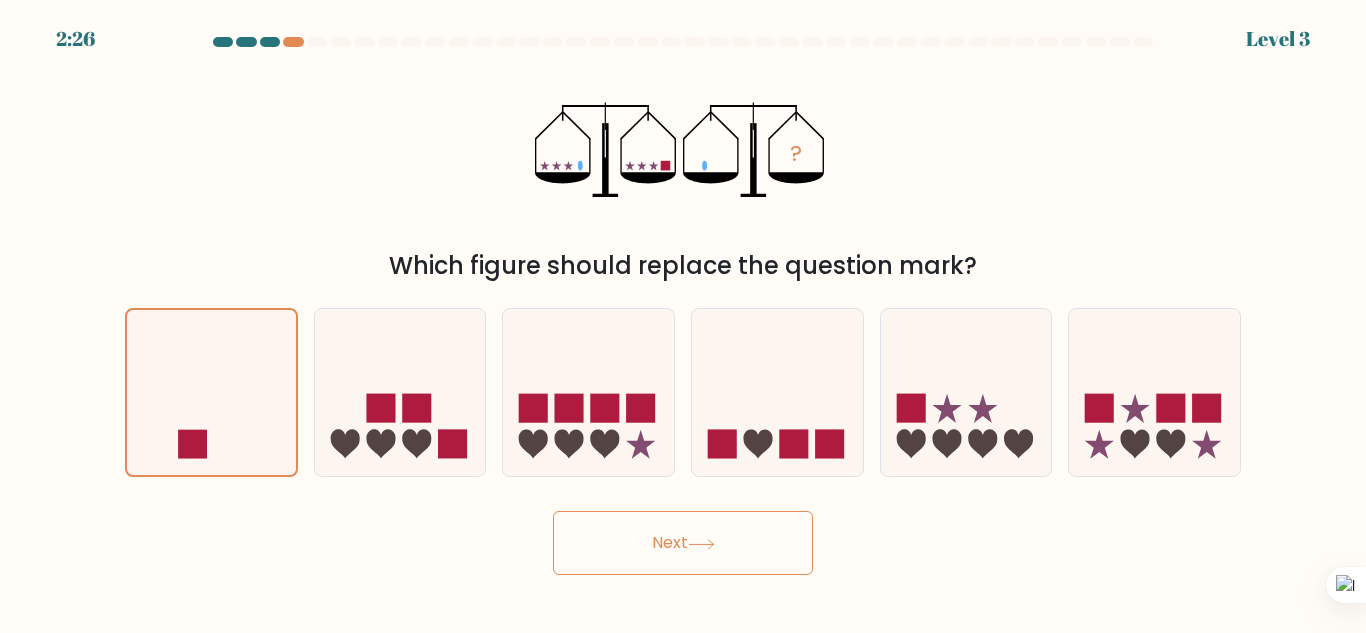 click on "Next" at bounding box center [683, 543] 